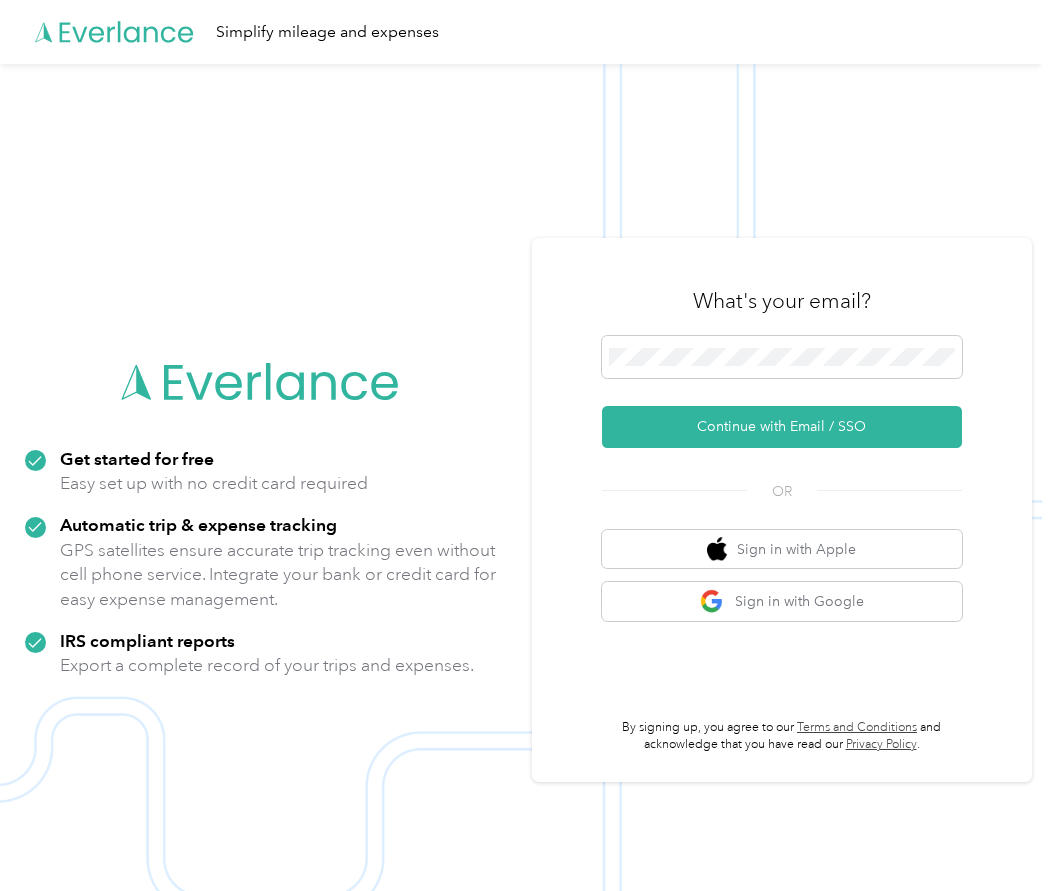 scroll, scrollTop: 0, scrollLeft: 0, axis: both 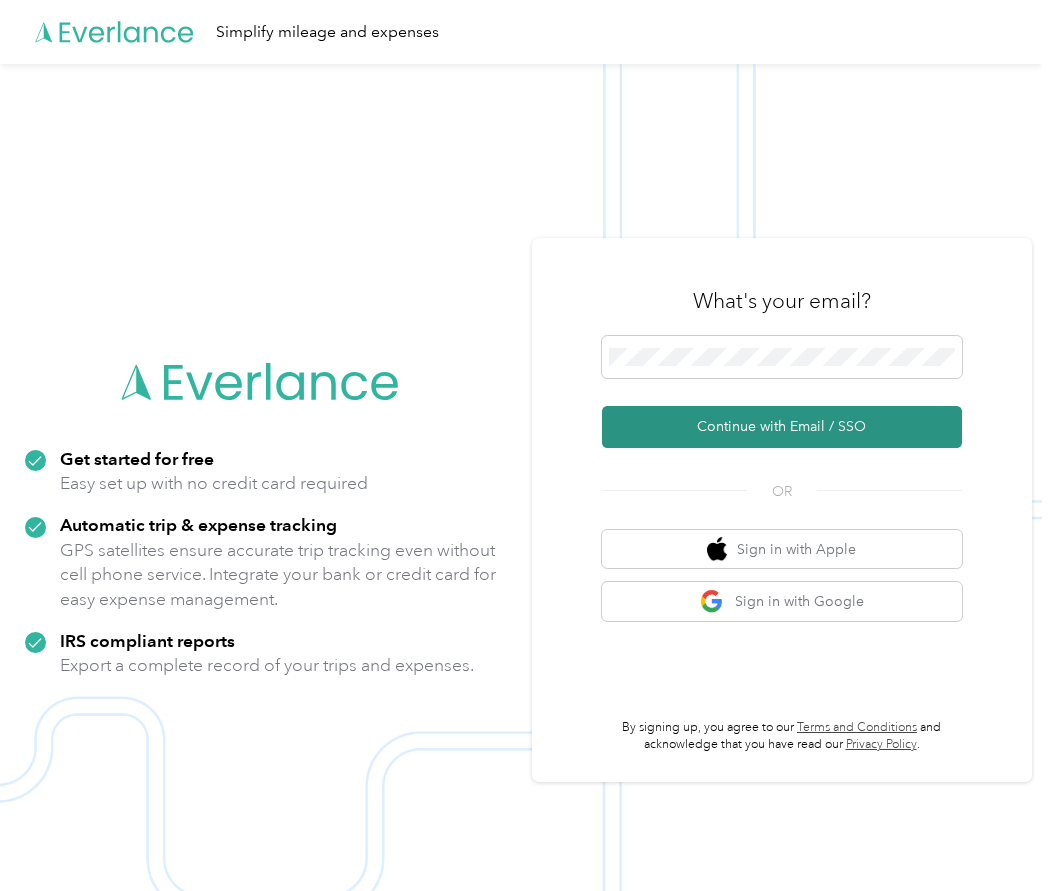 click on "Continue with Email / SSO" at bounding box center (782, 427) 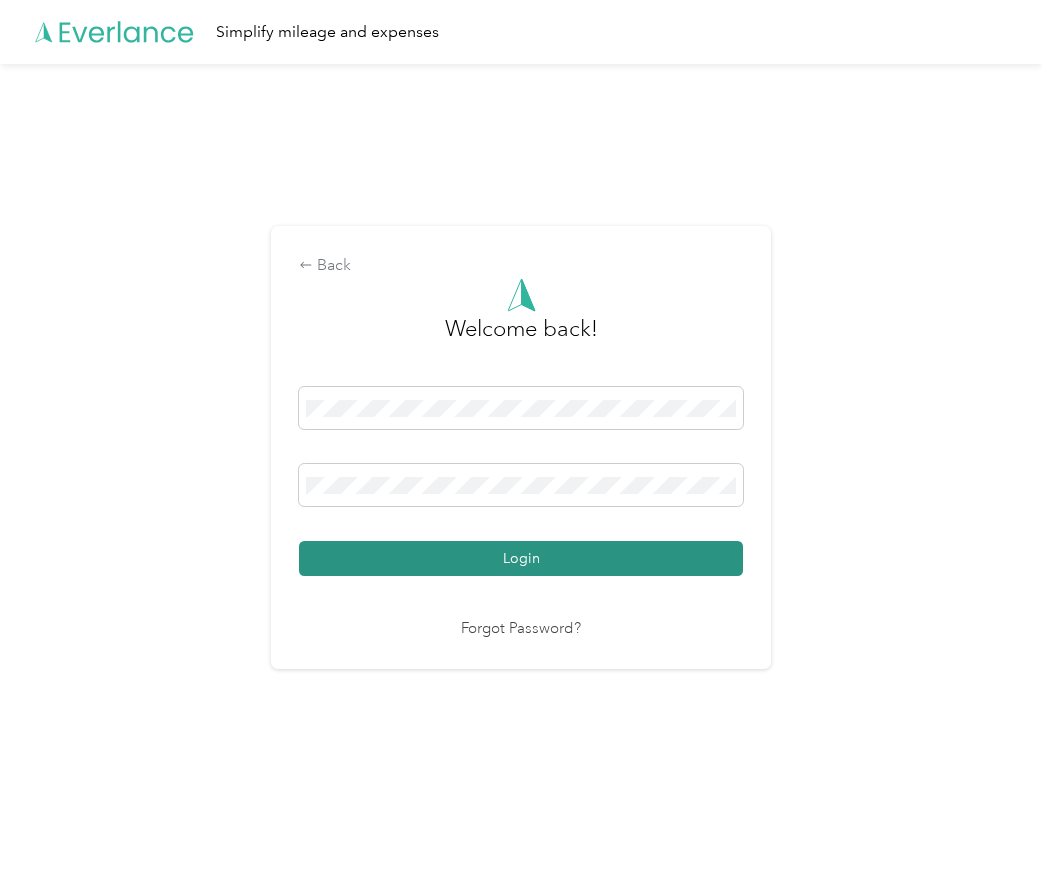 click on "Login" at bounding box center (521, 558) 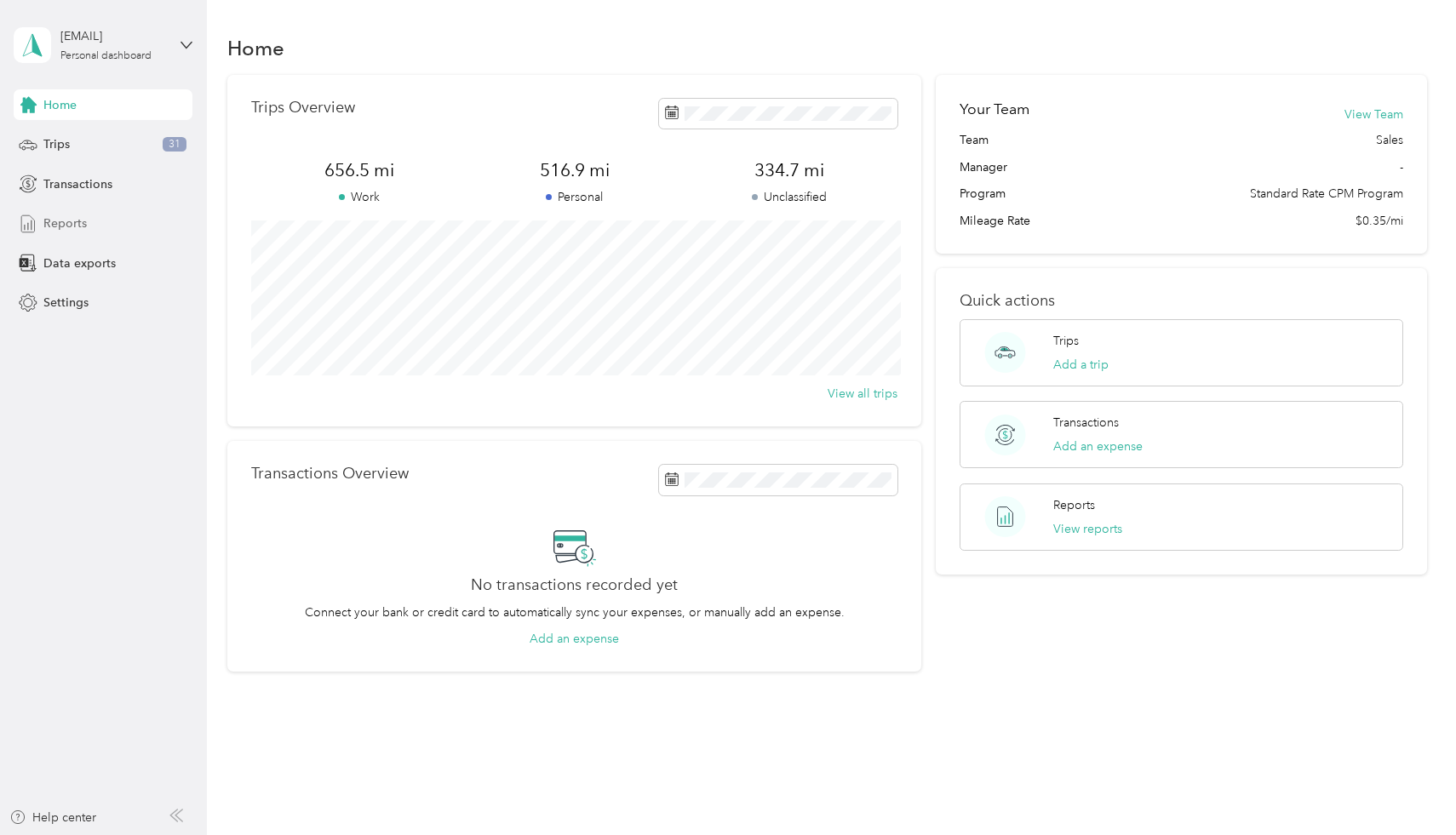 click on "Reports" at bounding box center (103, 224) 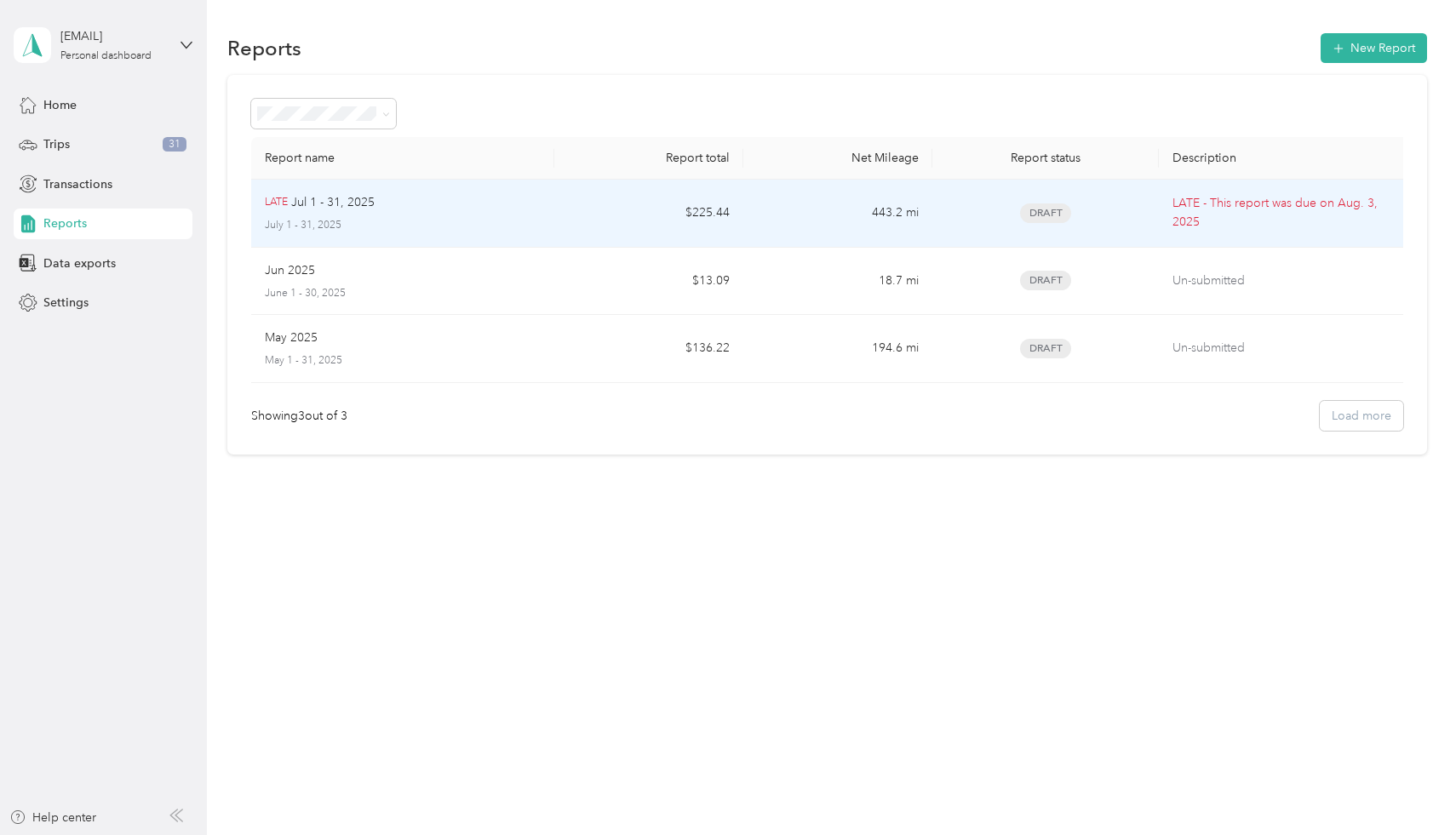 click on "[DATE] [DATE], [YEAR]" at bounding box center (402, 203) 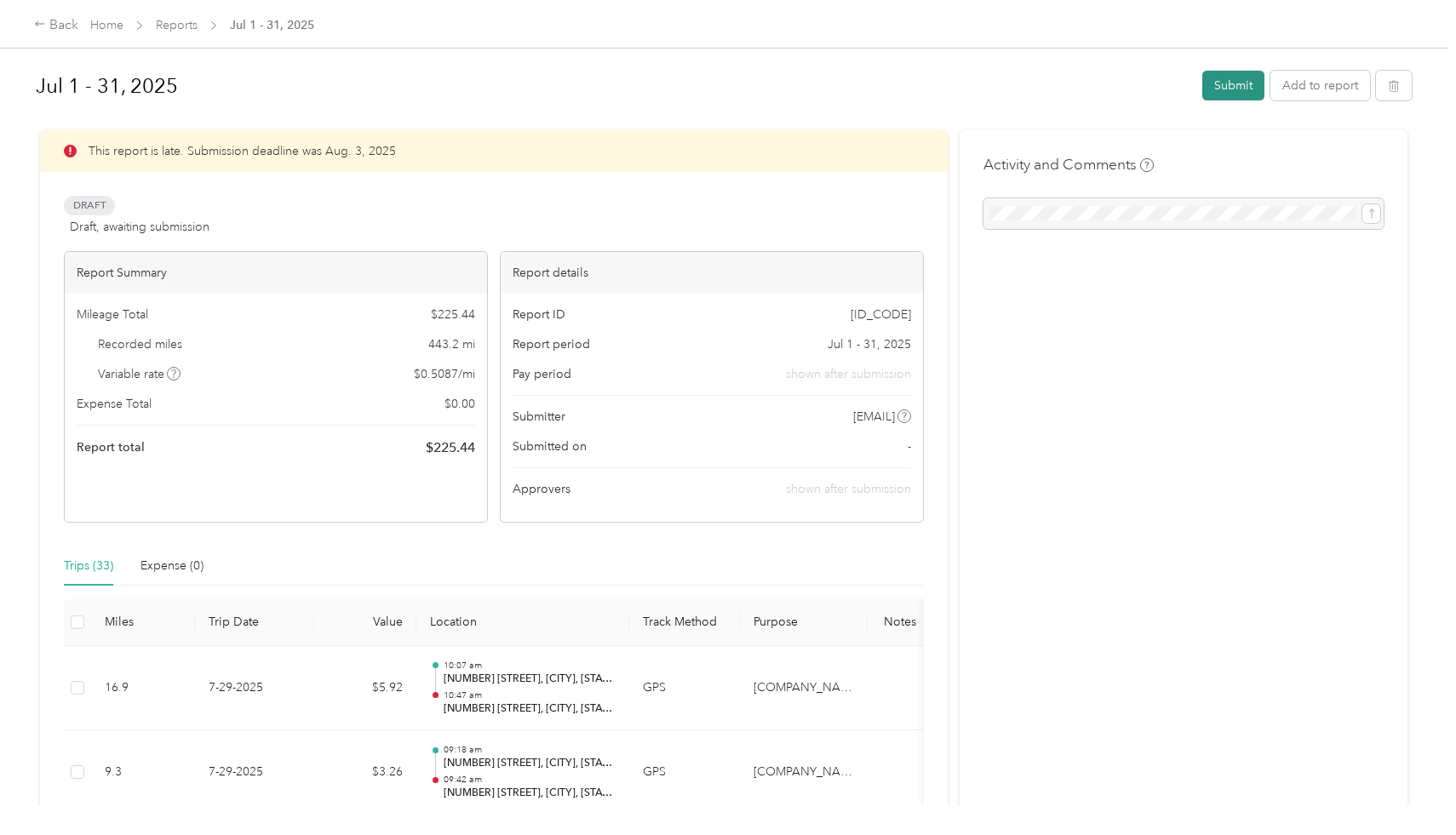 click on "Submit" at bounding box center (1233, 85) 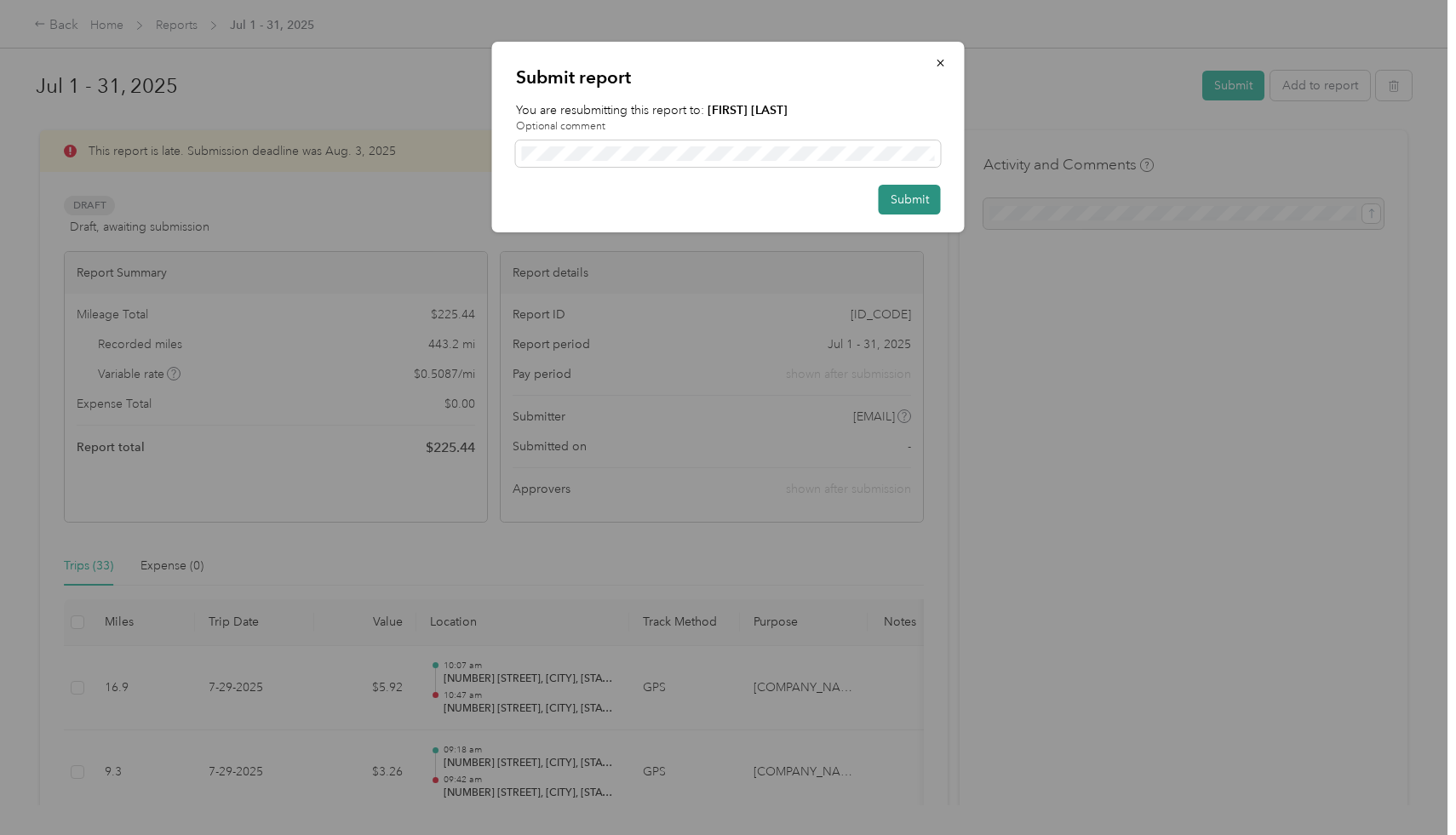 click on "Submit" at bounding box center (909, 199) 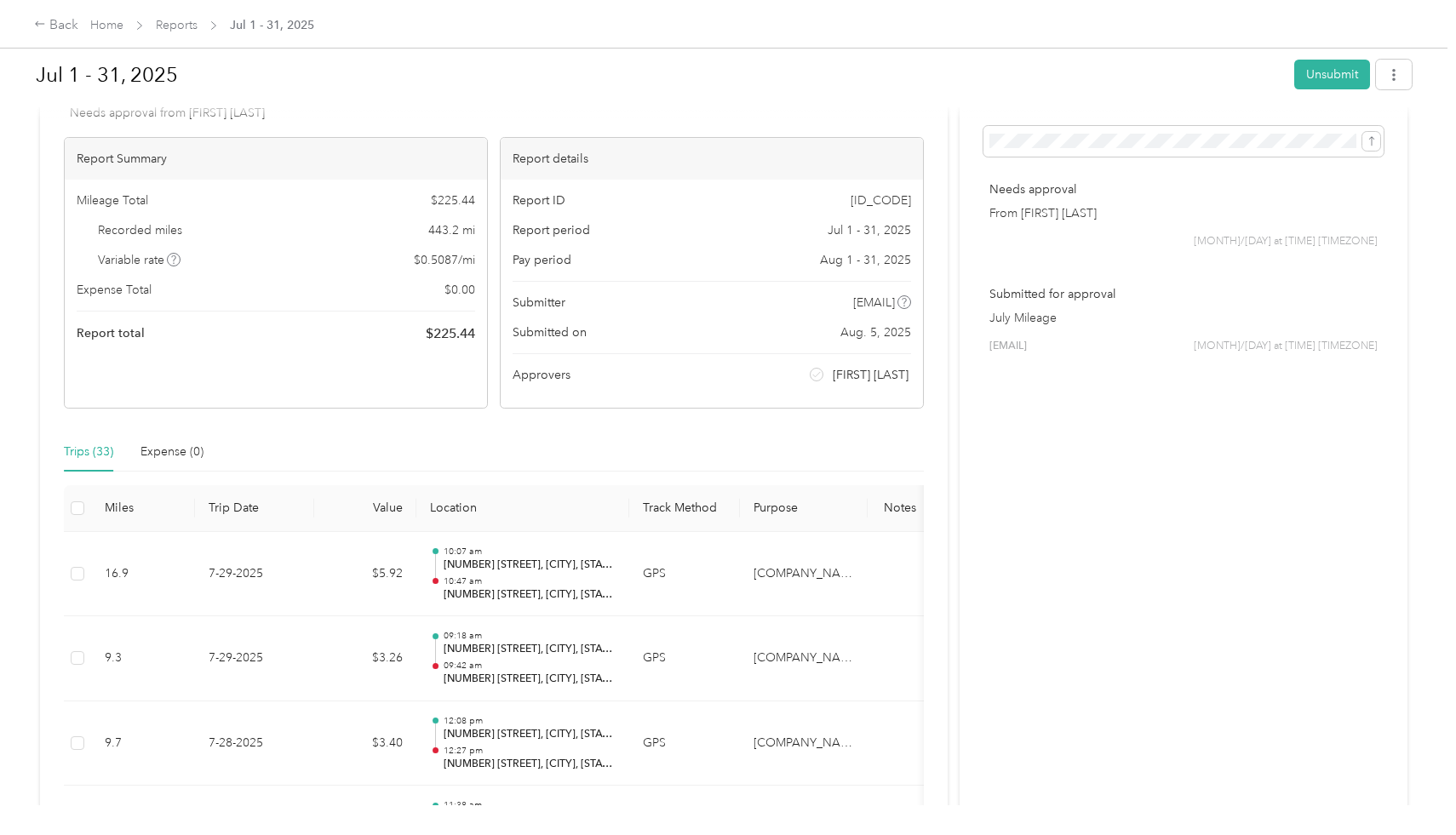 scroll, scrollTop: 0, scrollLeft: 0, axis: both 